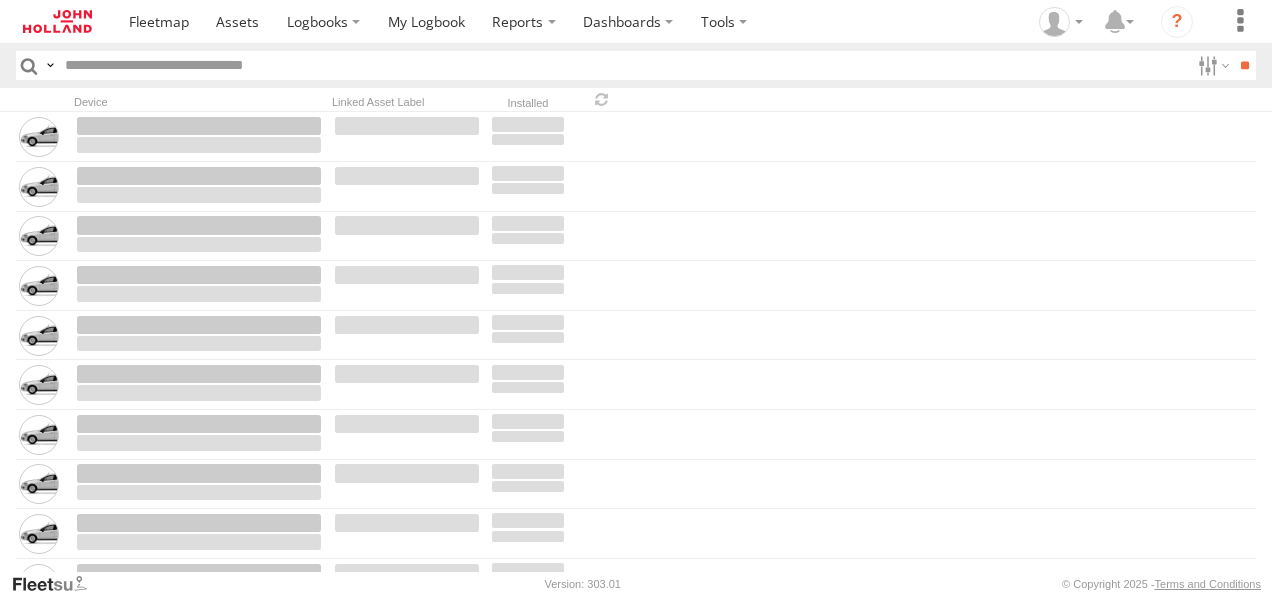 scroll, scrollTop: 0, scrollLeft: 0, axis: both 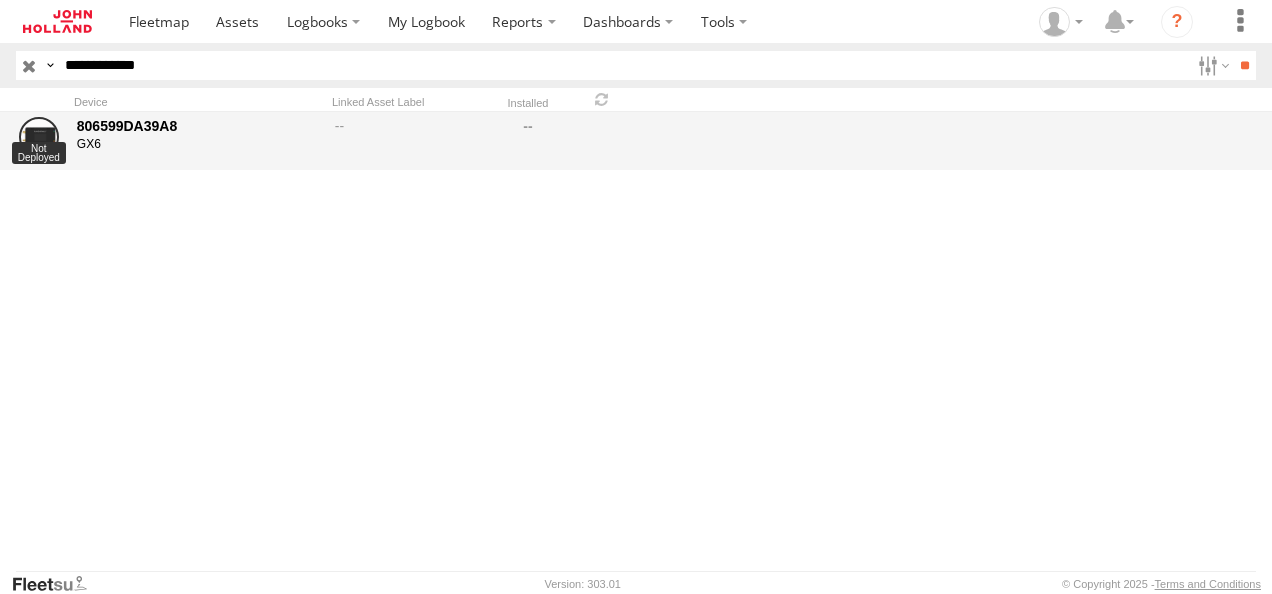 click on "806599DA39A8" at bounding box center (199, 126) 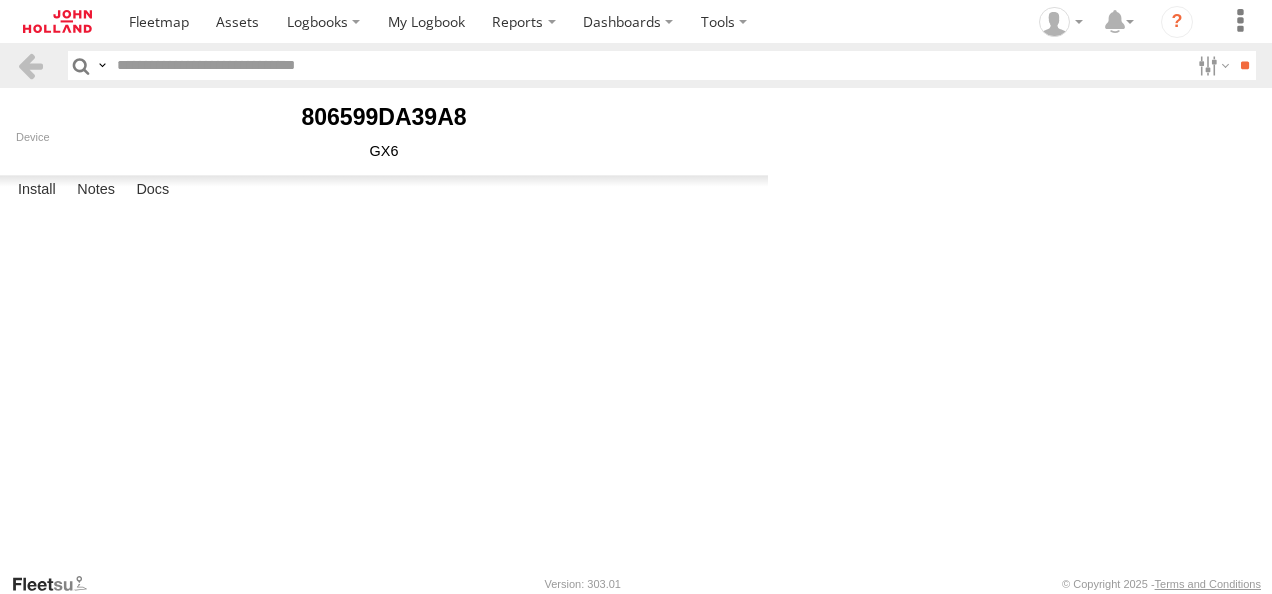 scroll, scrollTop: 0, scrollLeft: 0, axis: both 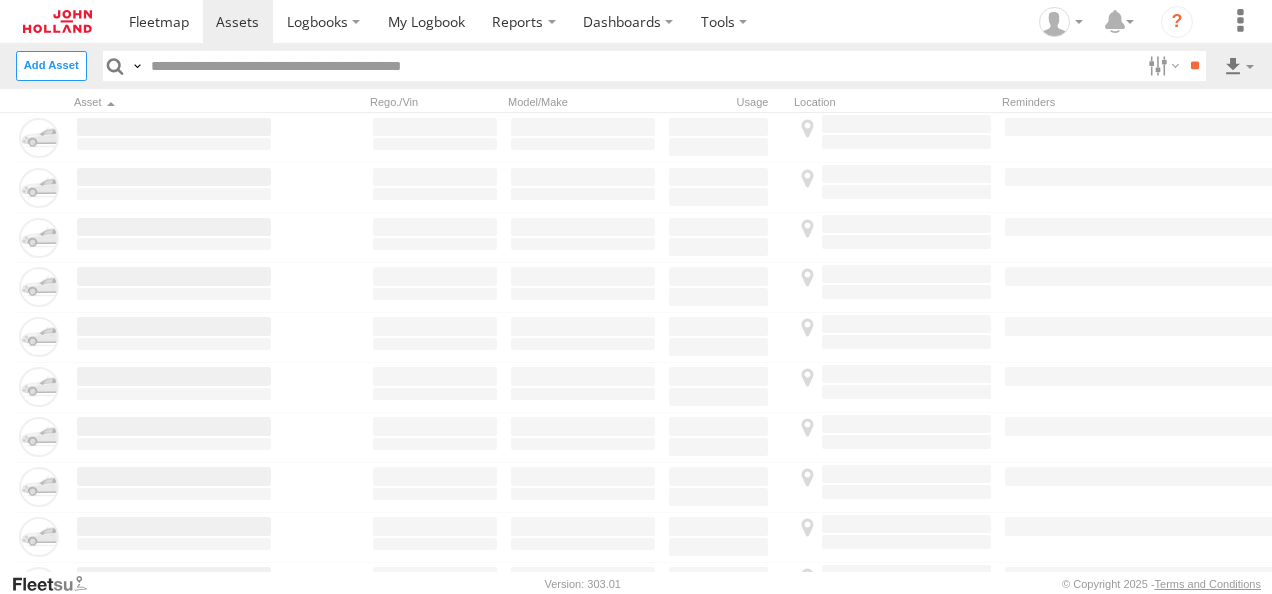 type on "******" 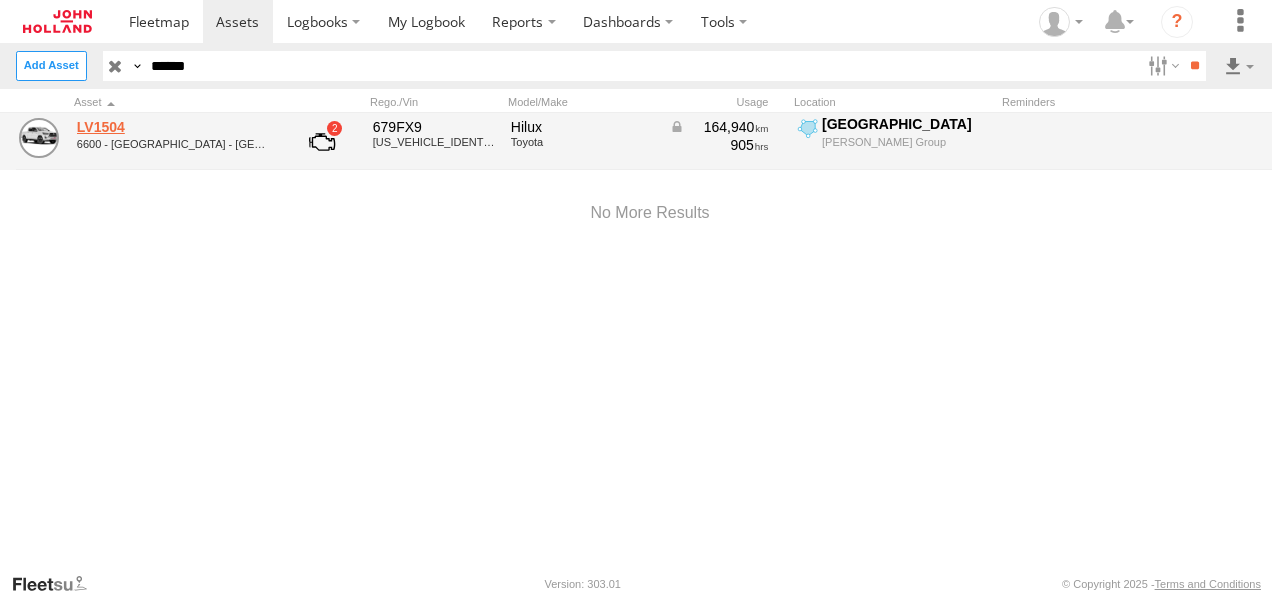 click on "LV1504" at bounding box center (174, 127) 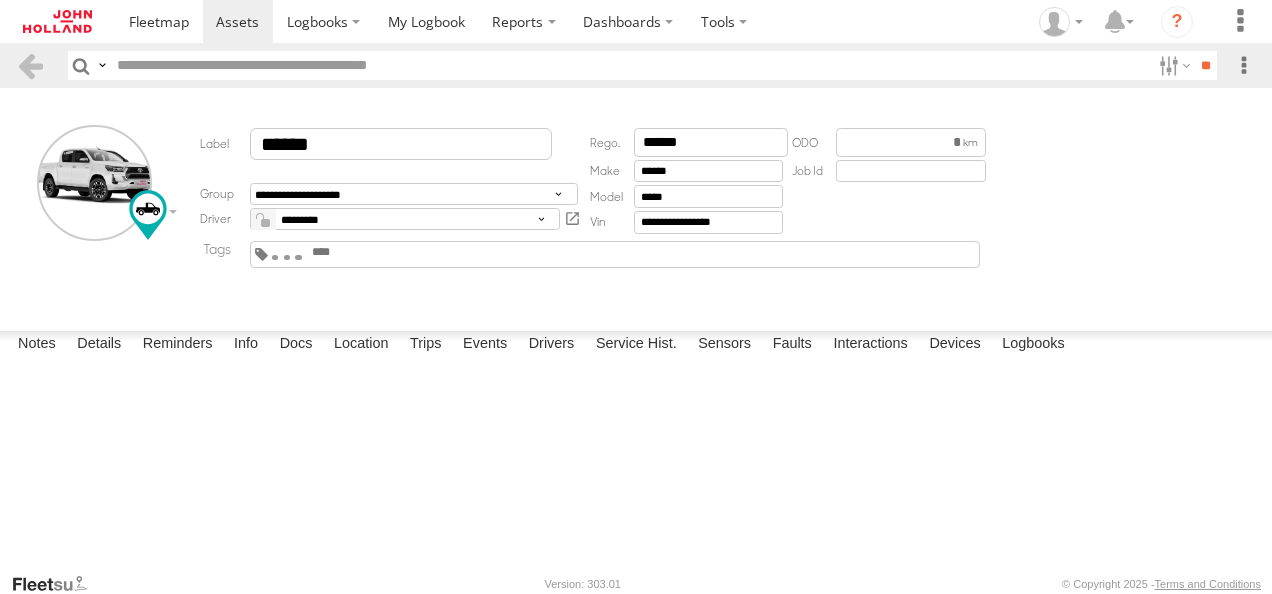 scroll, scrollTop: 0, scrollLeft: 0, axis: both 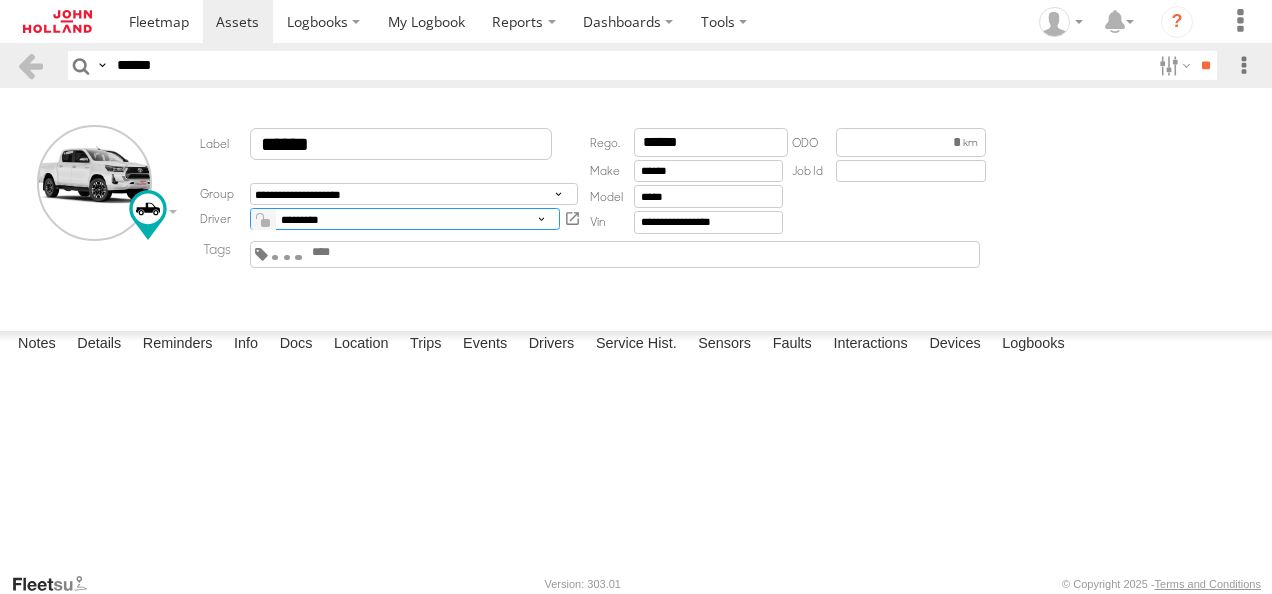 click on "**********" at bounding box center (405, 219) 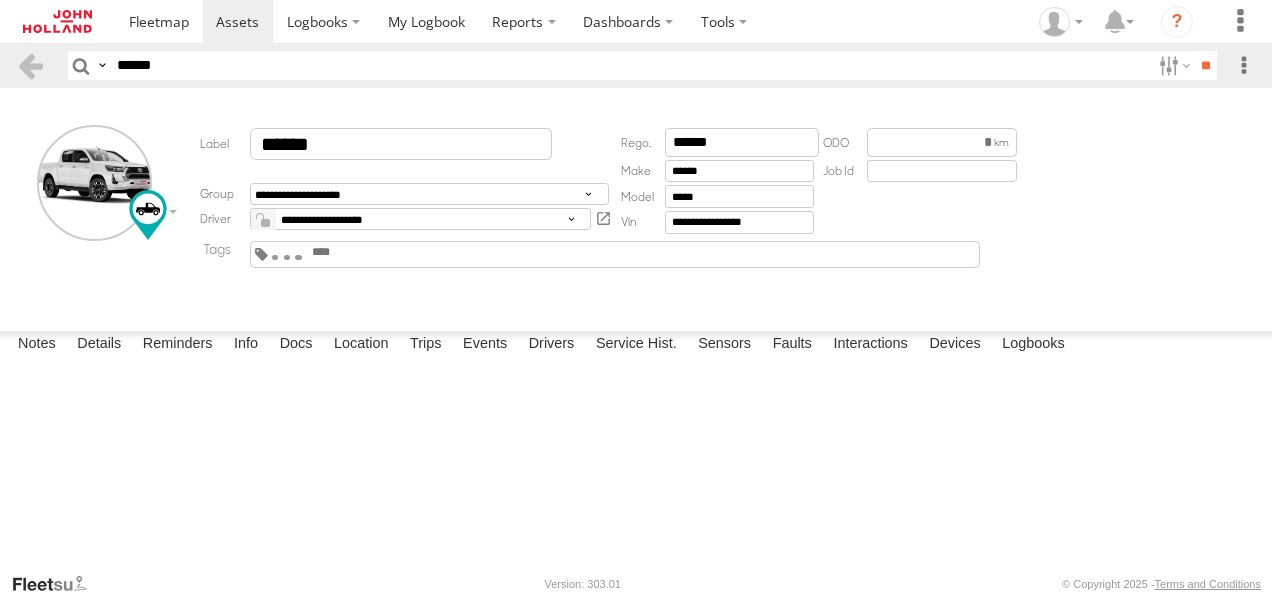 click on "**********" at bounding box center [636, 330] 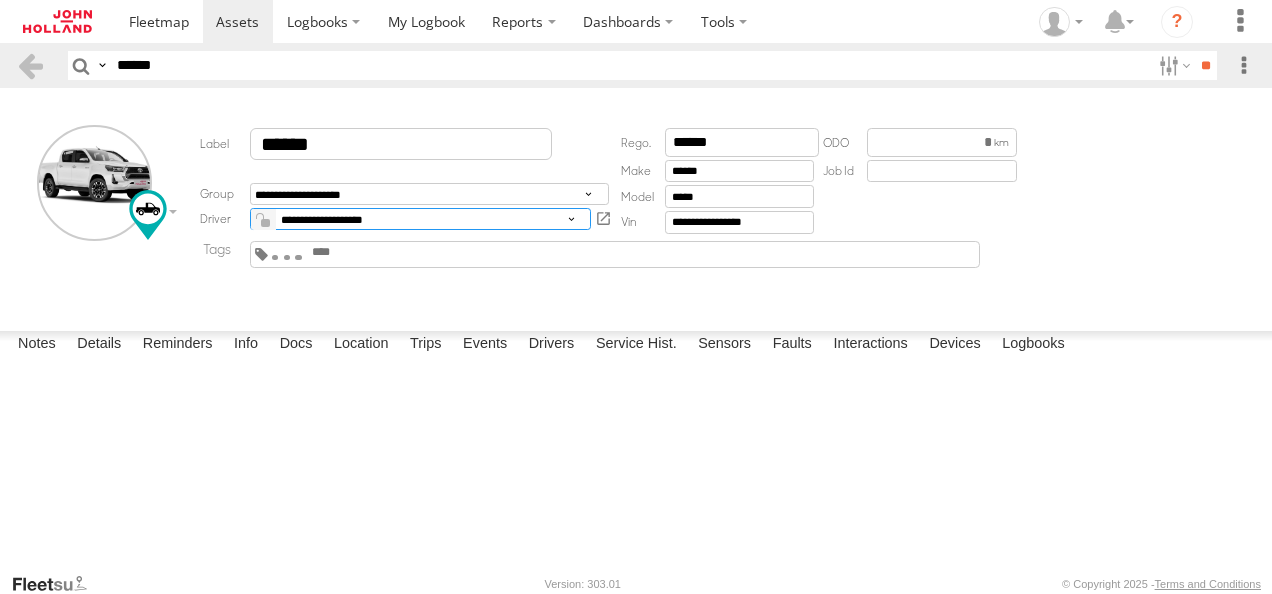 click on "**********" at bounding box center (420, 219) 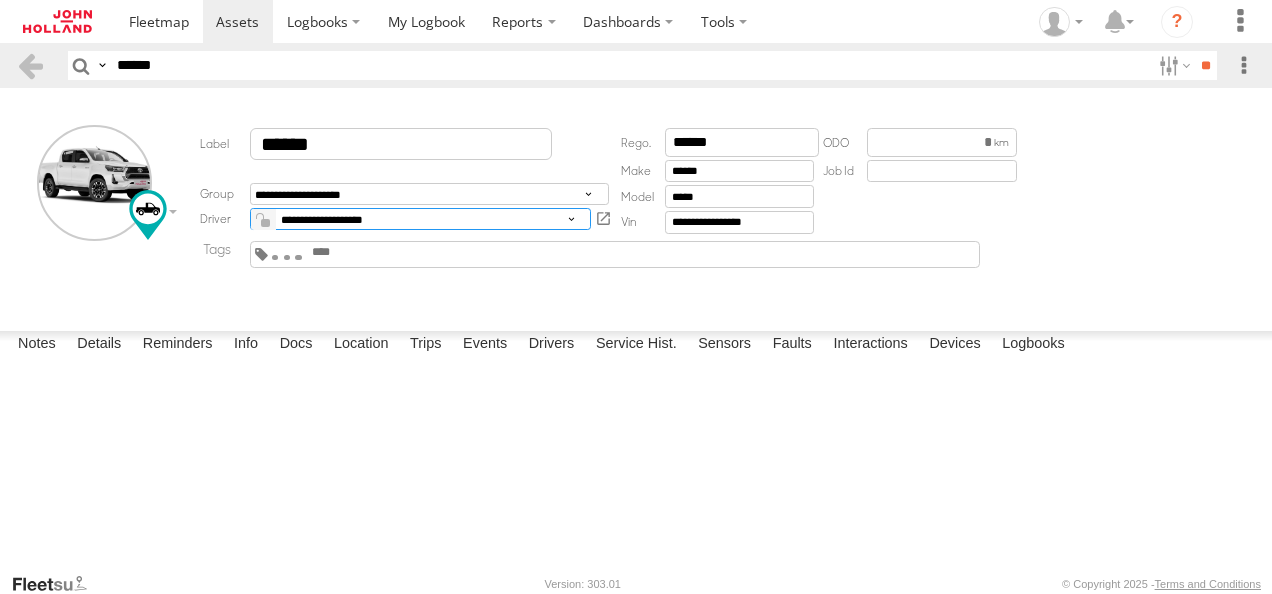 click on "**********" at bounding box center [420, 219] 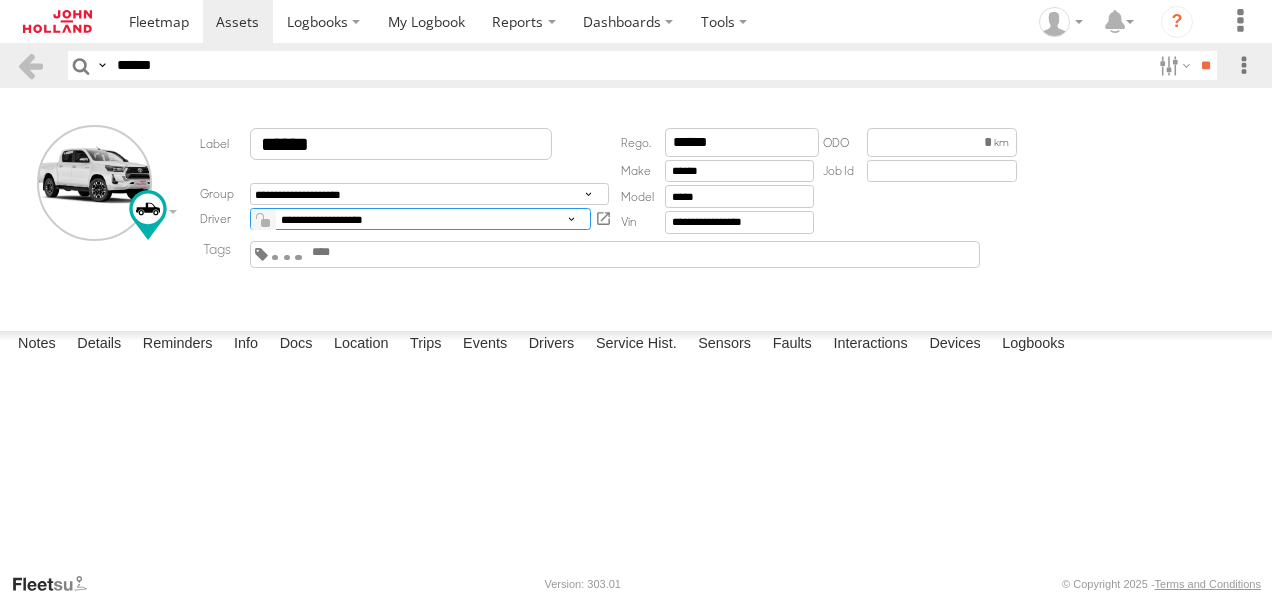 click on "**********" at bounding box center (420, 219) 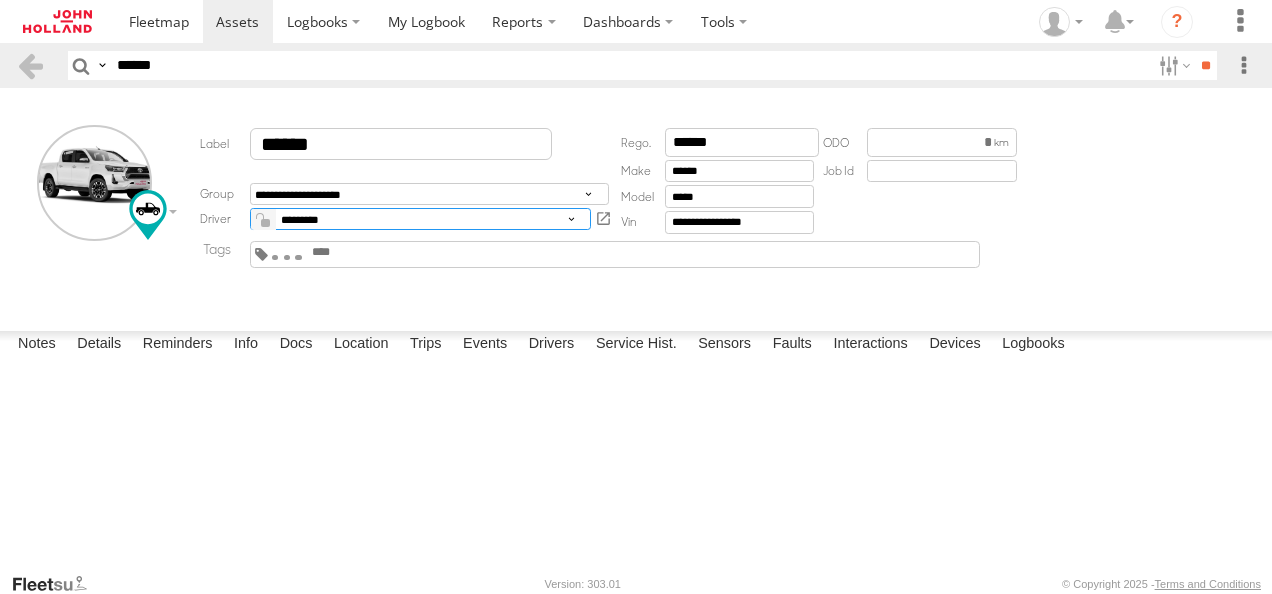 click on "**********" at bounding box center [420, 219] 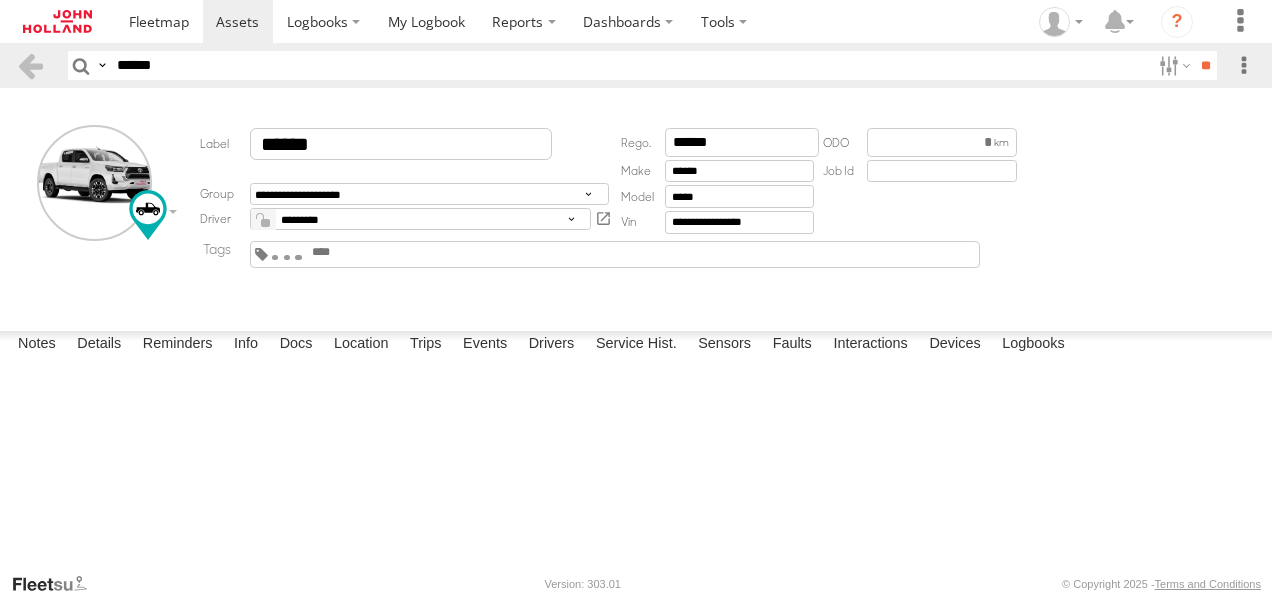 drag, startPoint x: 306, startPoint y: 410, endPoint x: 340, endPoint y: 401, distance: 35.17101 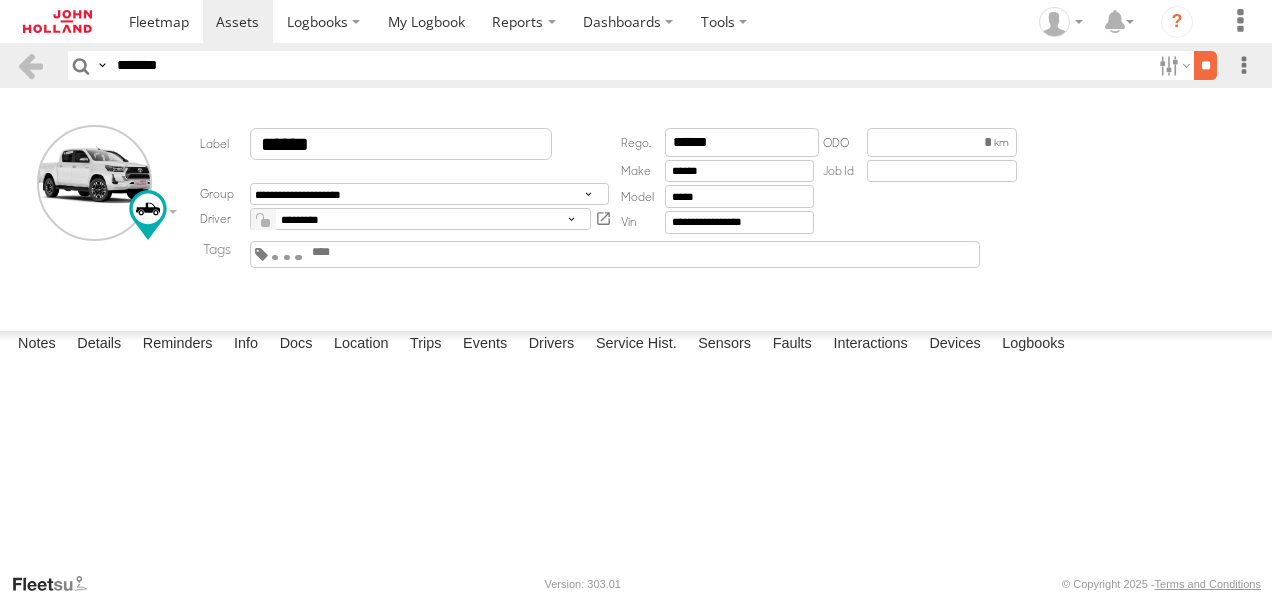 type on "*******" 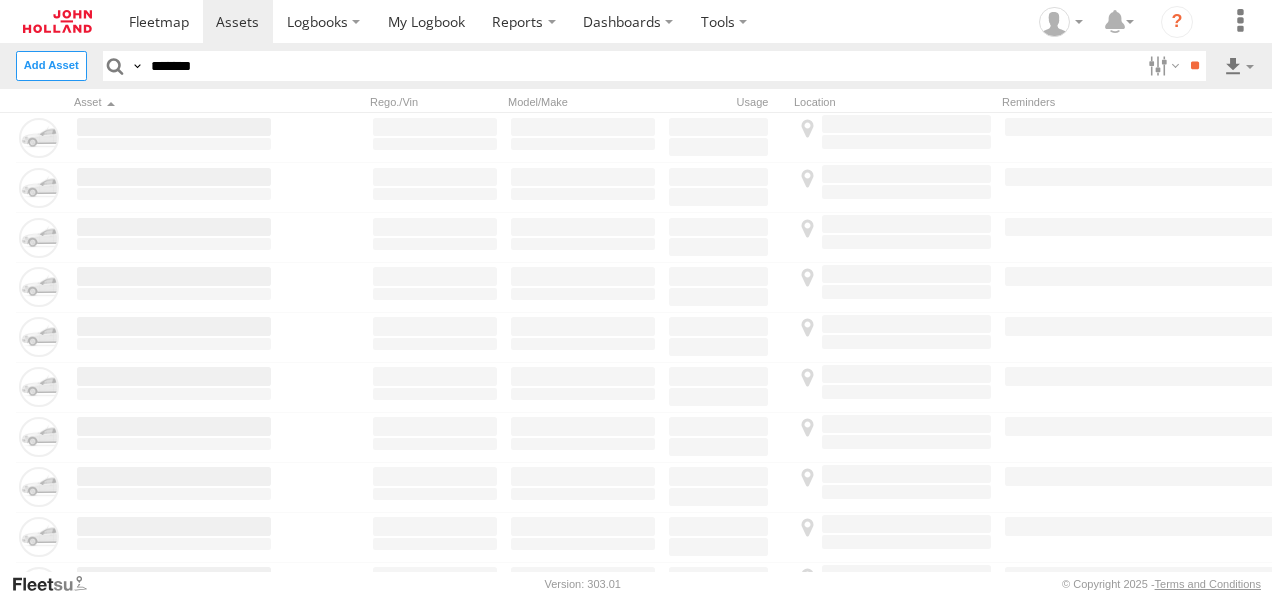 scroll, scrollTop: 0, scrollLeft: 0, axis: both 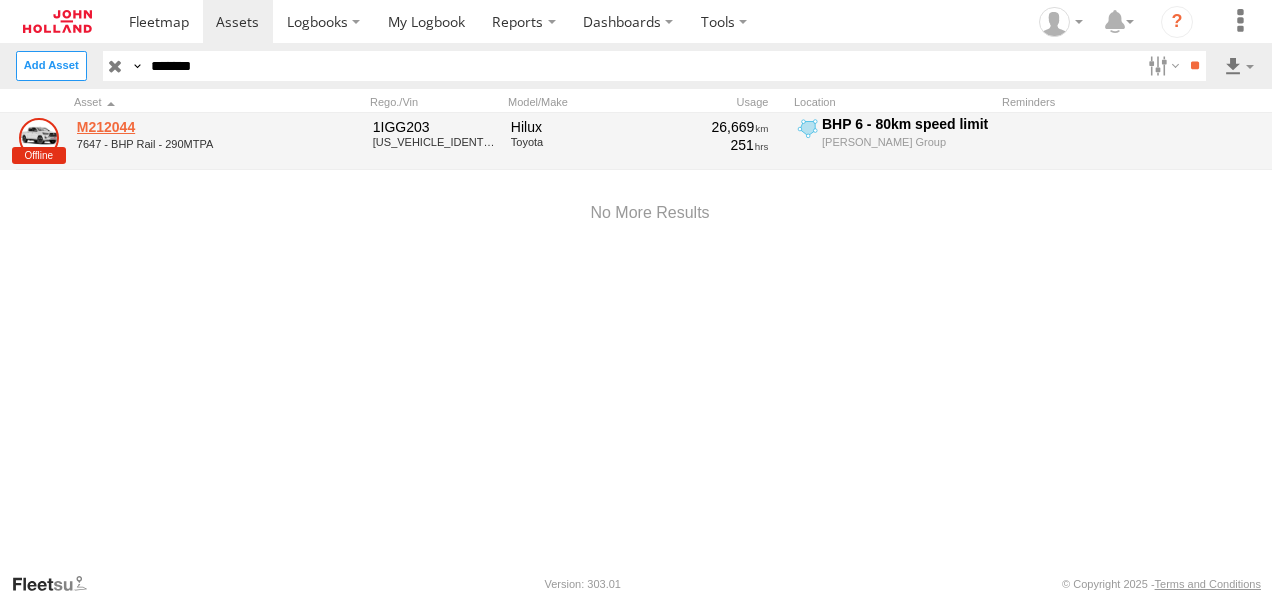 click on "M212044" at bounding box center (174, 127) 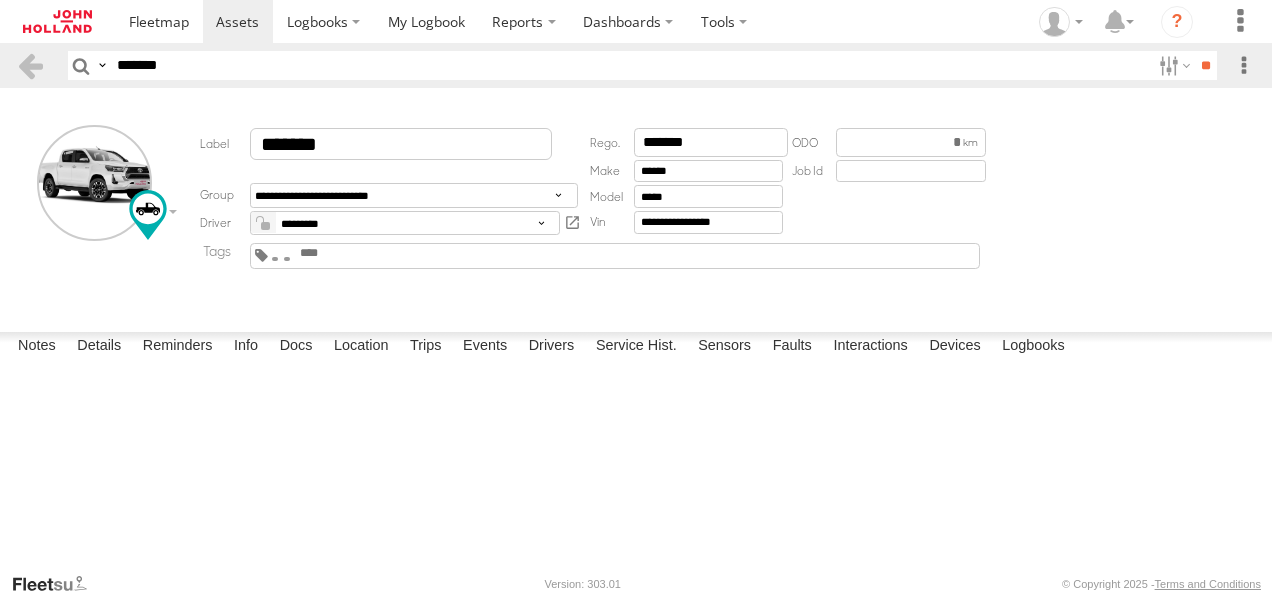 scroll, scrollTop: 0, scrollLeft: 0, axis: both 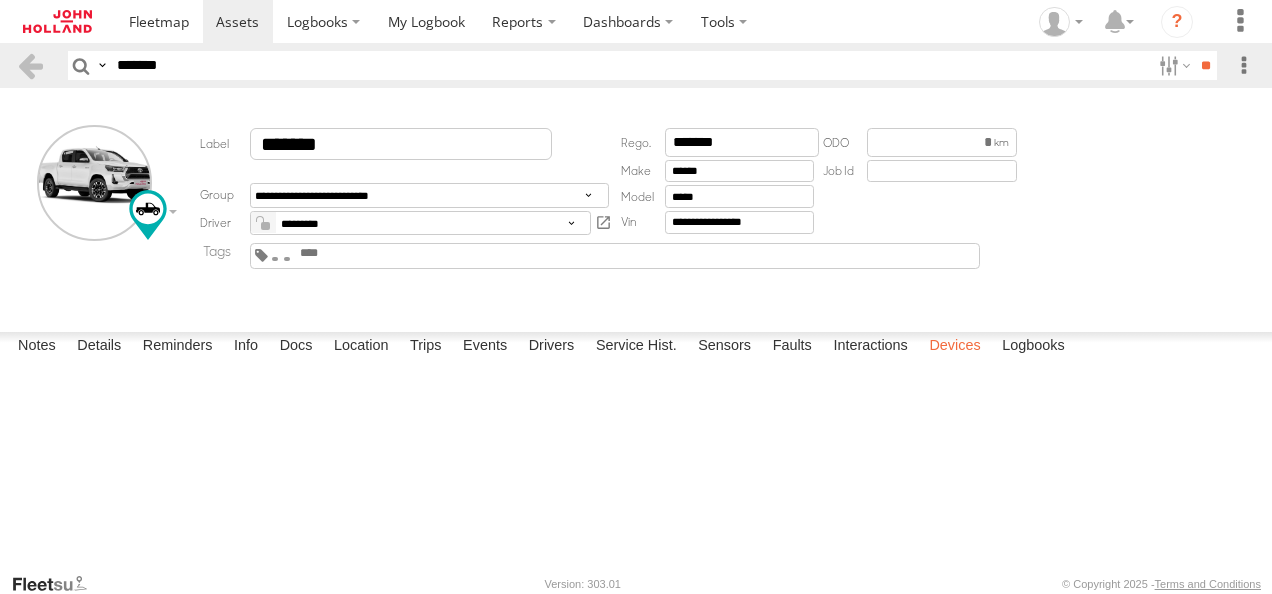click on "Devices" at bounding box center (954, 346) 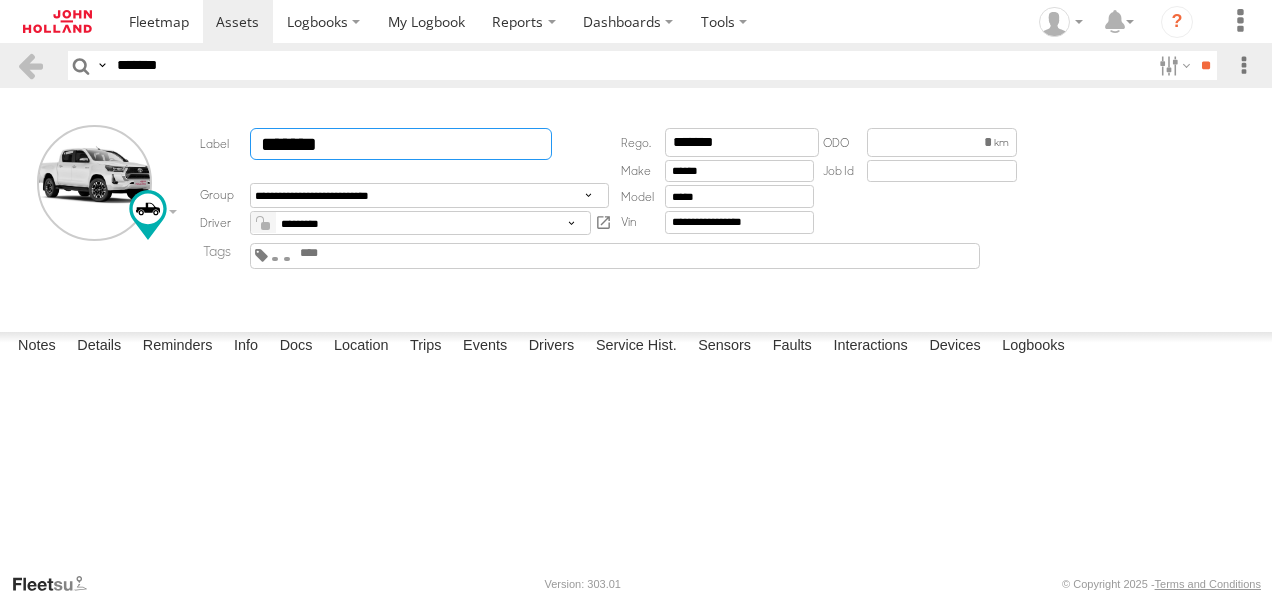 click on "*******" at bounding box center [401, 144] 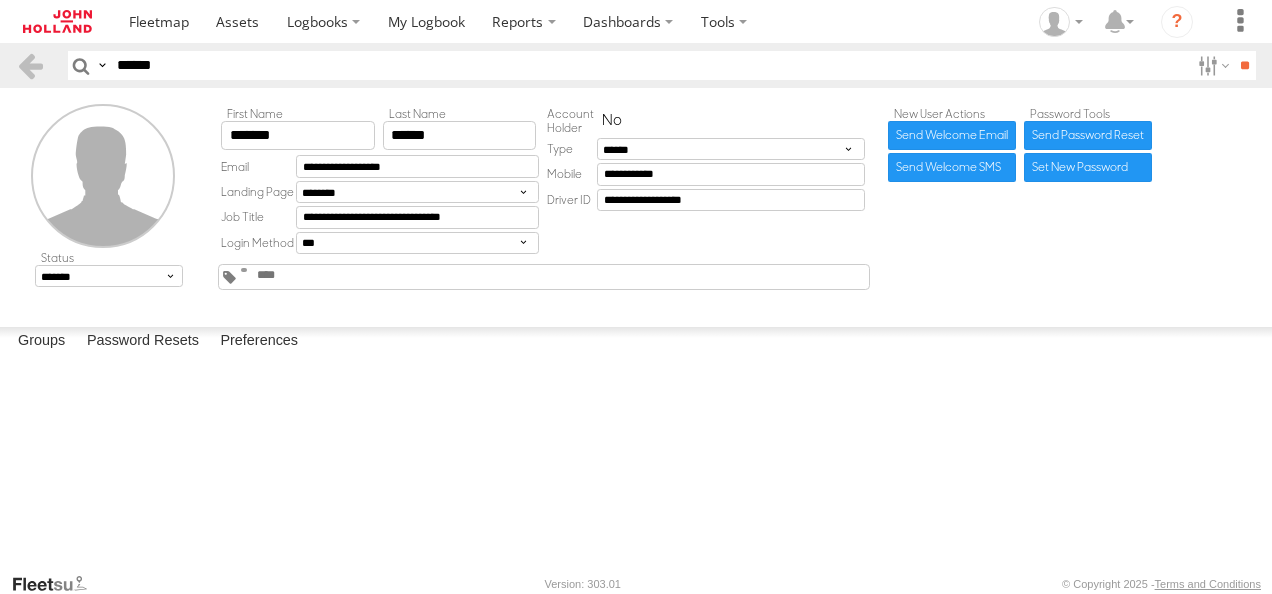 scroll, scrollTop: 0, scrollLeft: 0, axis: both 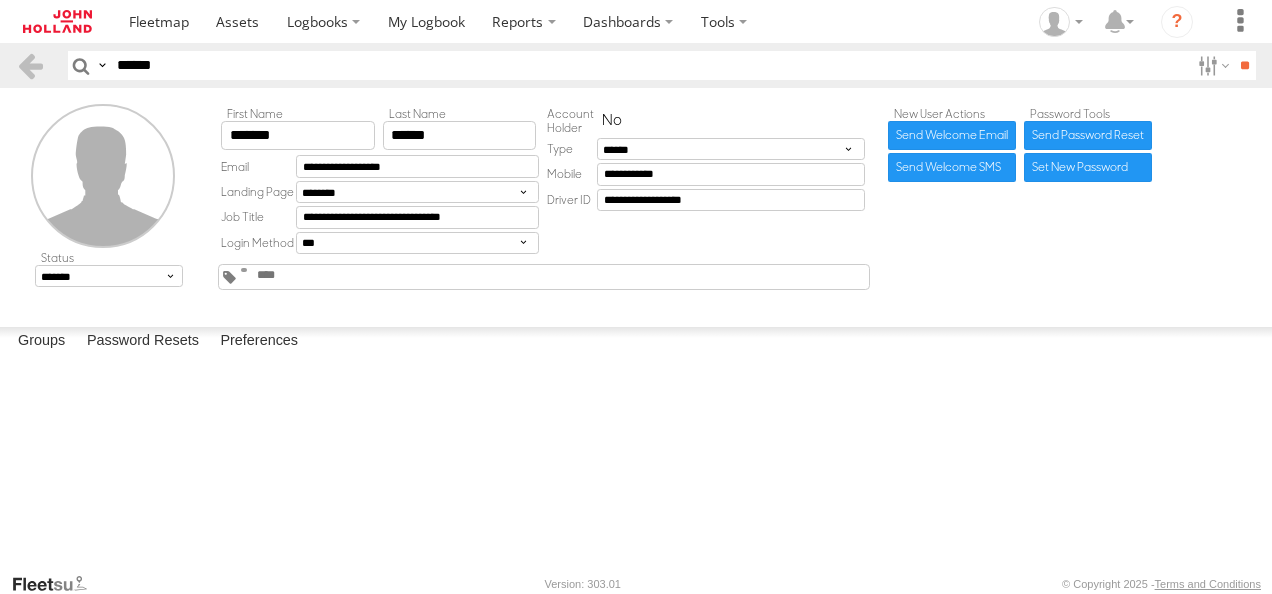 drag, startPoint x: 24, startPoint y: 92, endPoint x: 0, endPoint y: 92, distance: 24 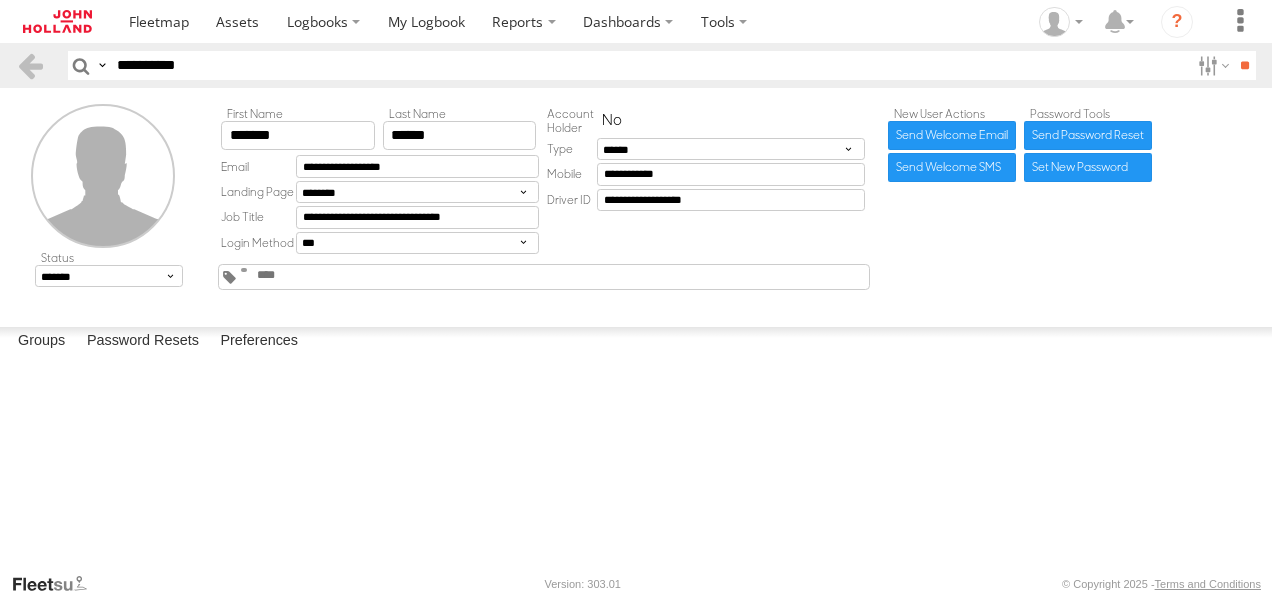 type on "**********" 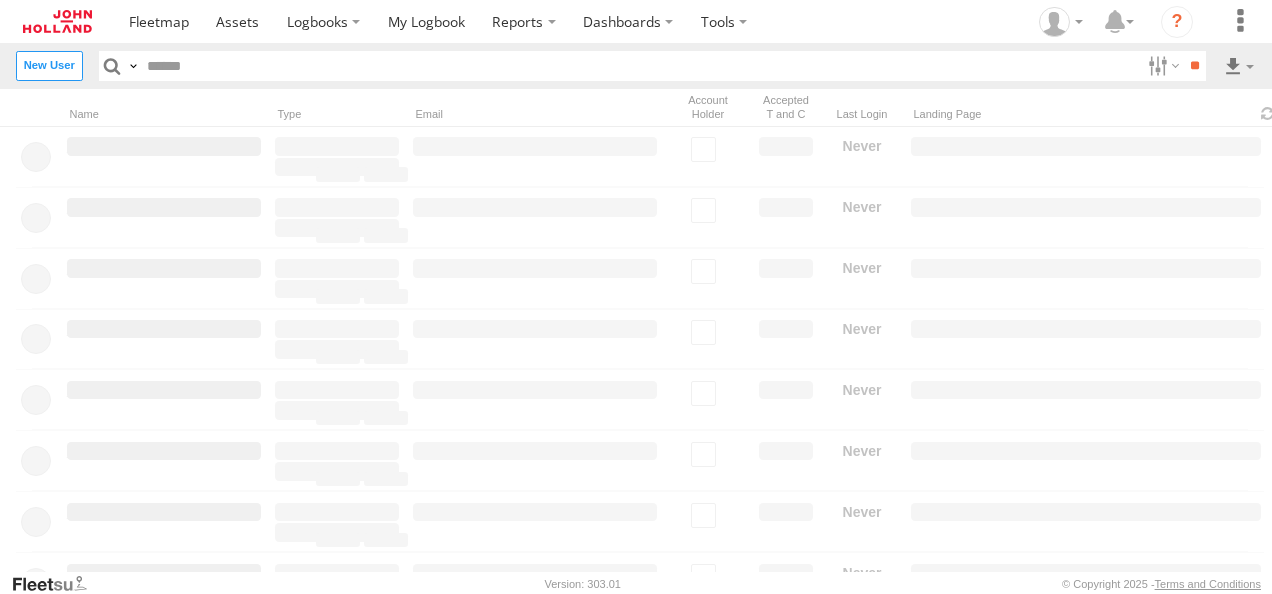 scroll, scrollTop: 0, scrollLeft: 0, axis: both 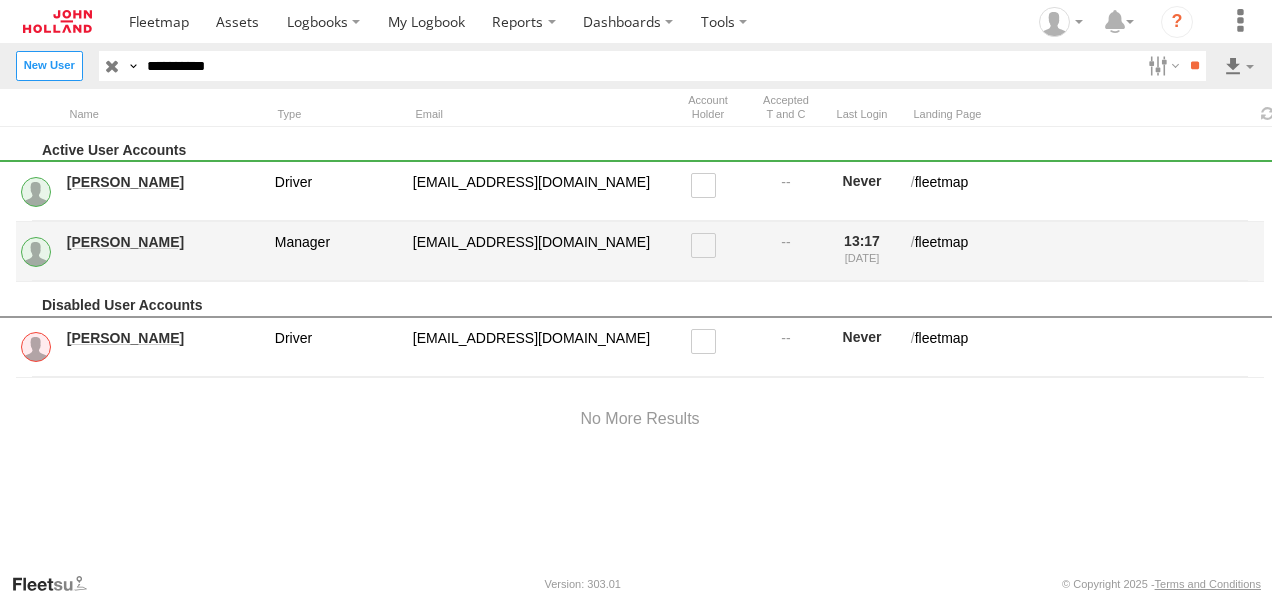 click on "[PERSON_NAME]" at bounding box center [164, 242] 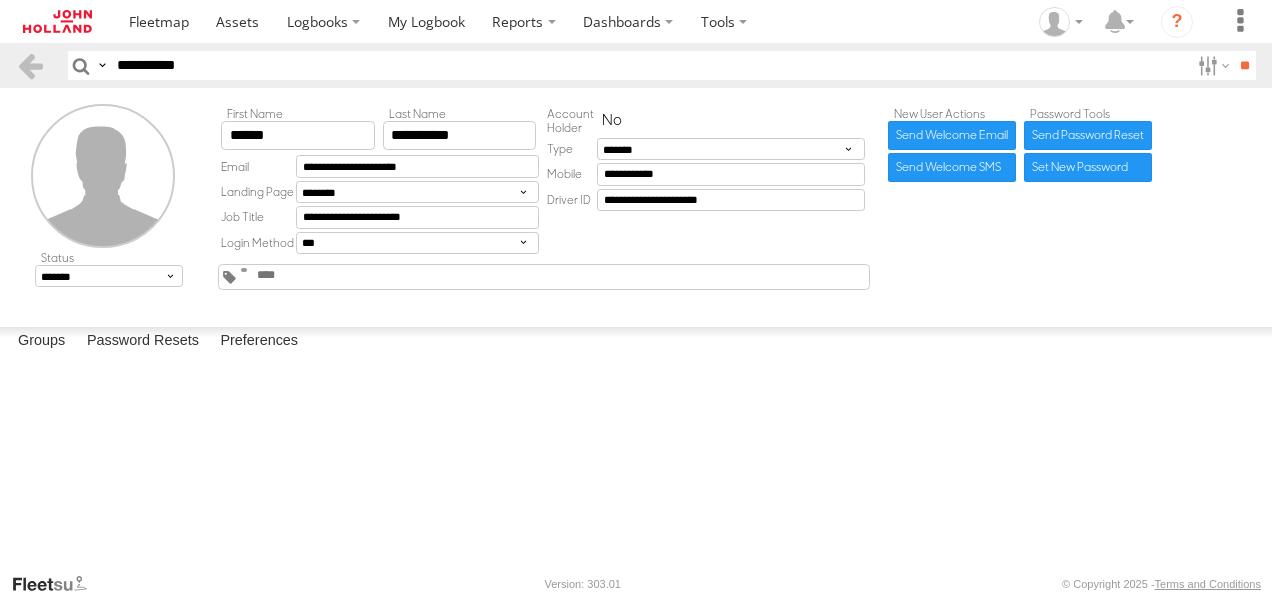 scroll, scrollTop: 0, scrollLeft: 0, axis: both 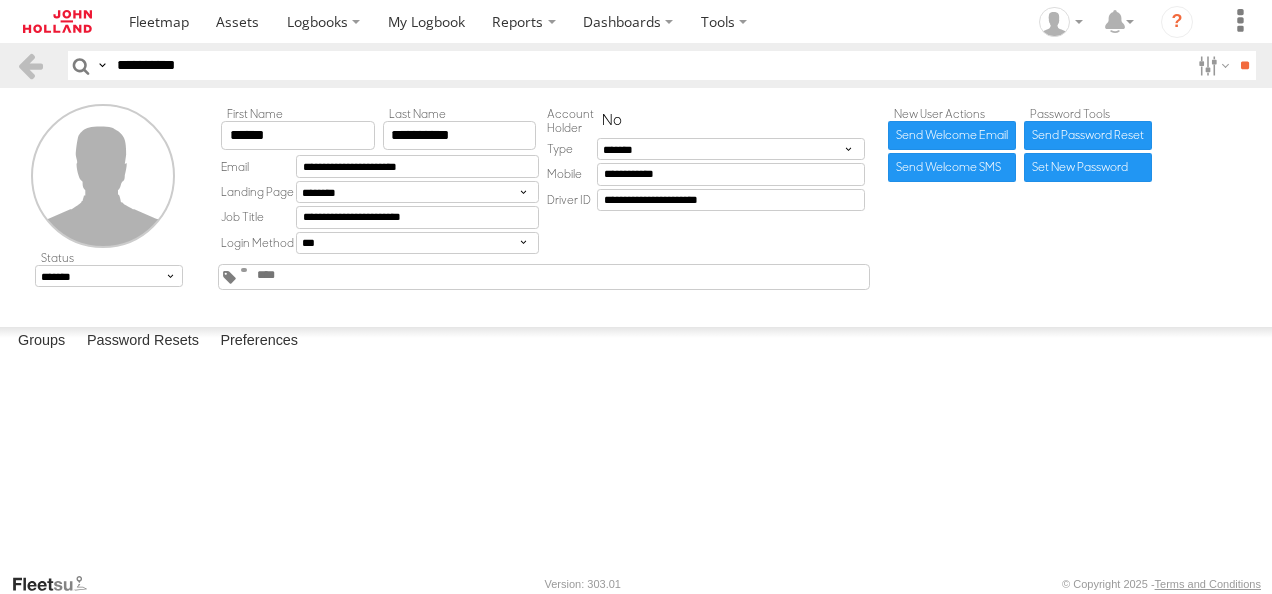 click at bounding box center (0, 0) 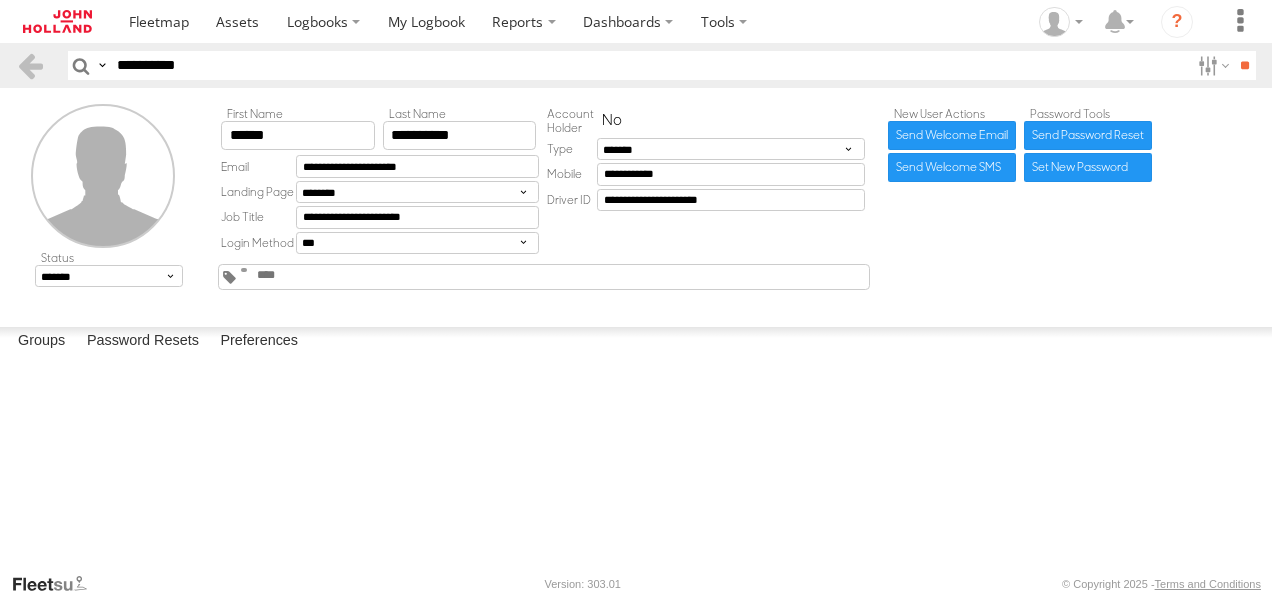 scroll, scrollTop: 1300, scrollLeft: 0, axis: vertical 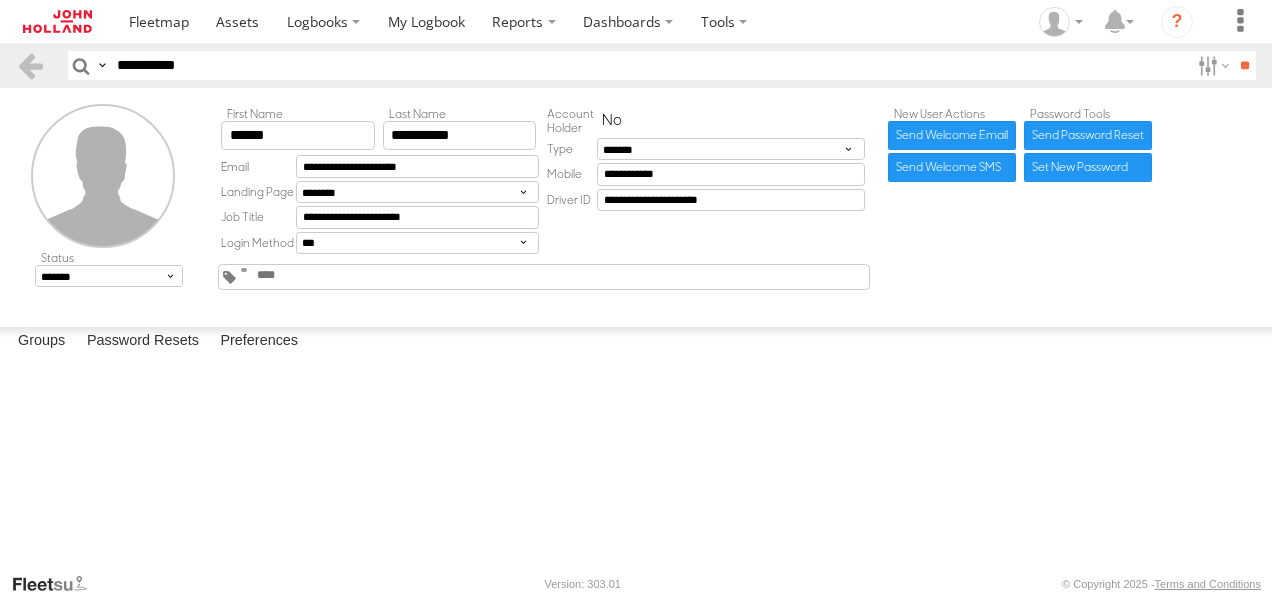 click on "Dashboards
?" at bounding box center (691, 21) 